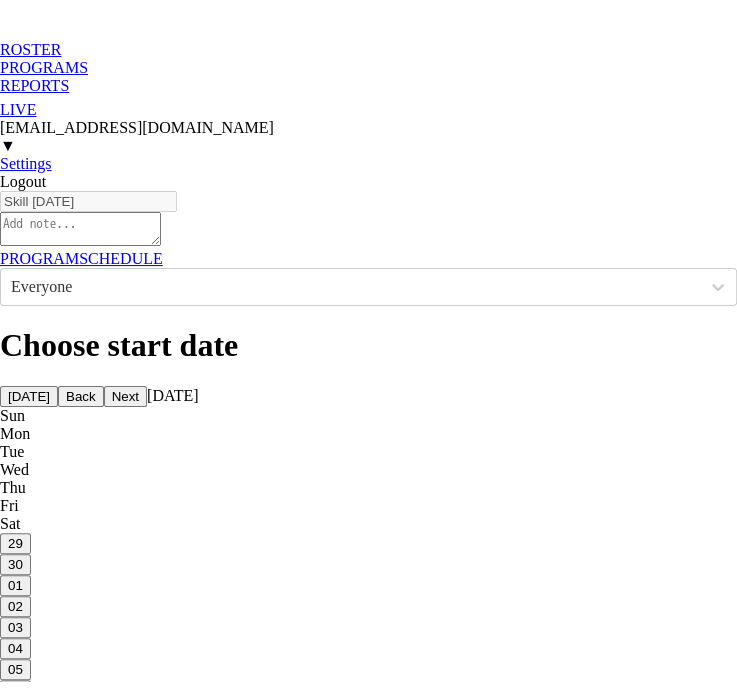 scroll, scrollTop: 0, scrollLeft: 0, axis: both 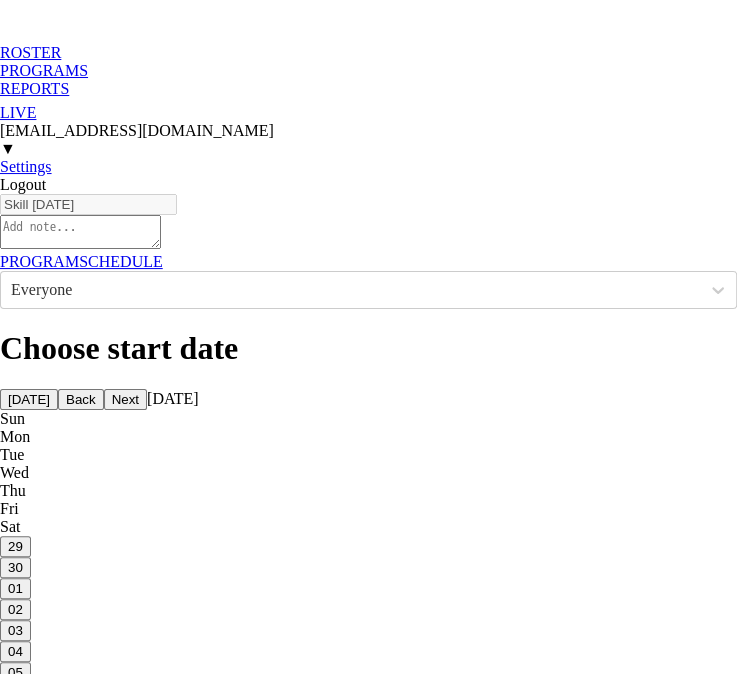 click on "PROGRAMS" at bounding box center [368, 71] 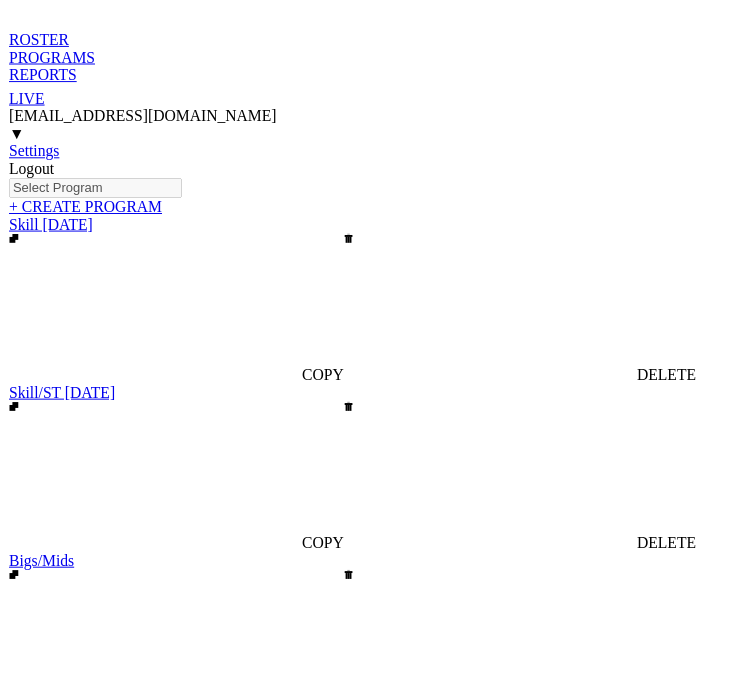 scroll, scrollTop: 0, scrollLeft: 0, axis: both 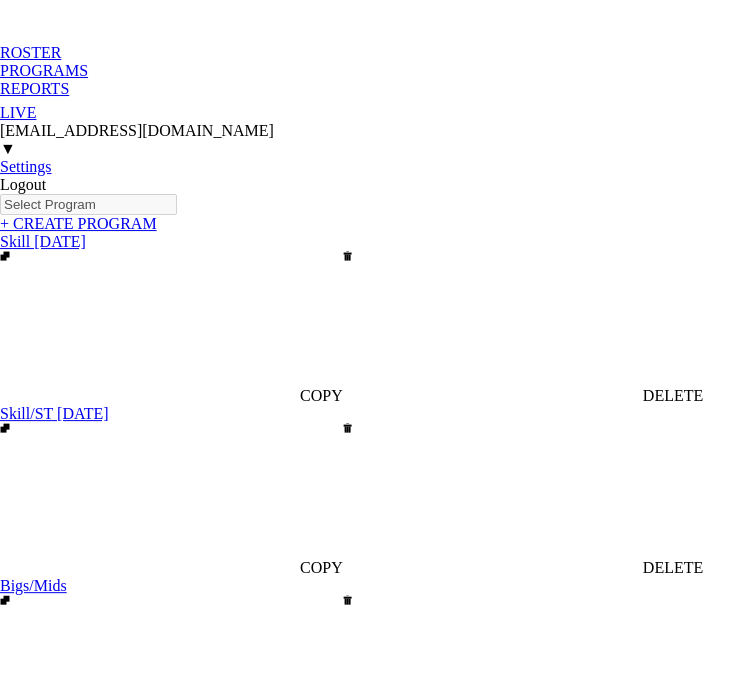 click on "+ CREATE PROGRAM" at bounding box center [78, 223] 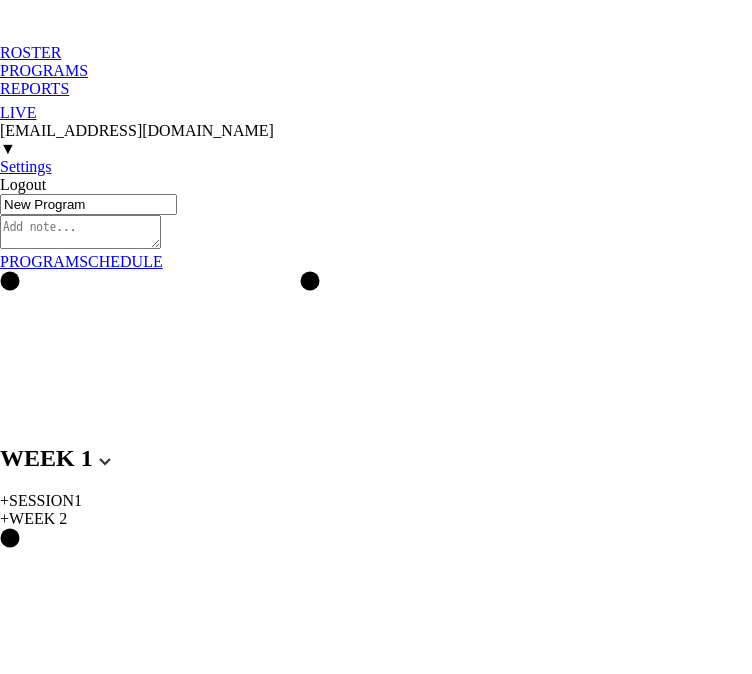 click on "New Program" at bounding box center [88, 204] 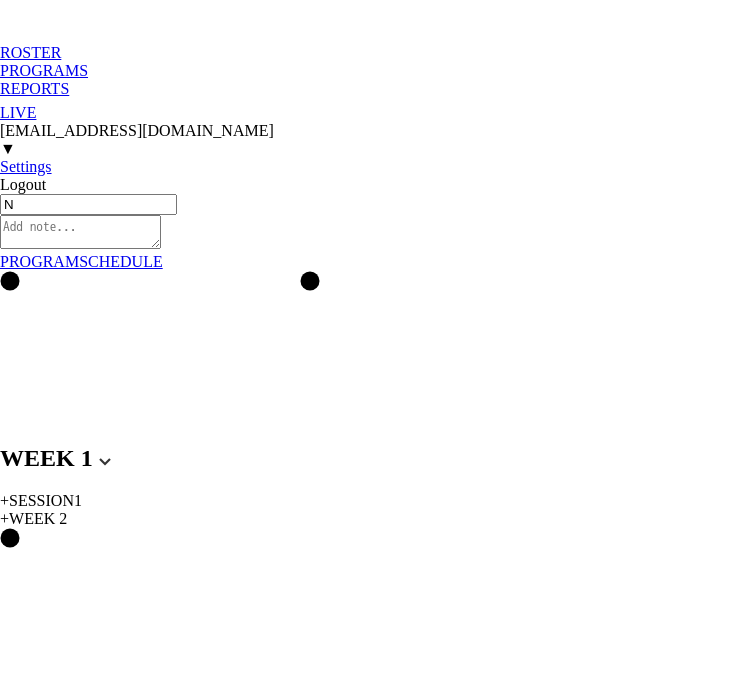 type on "x" 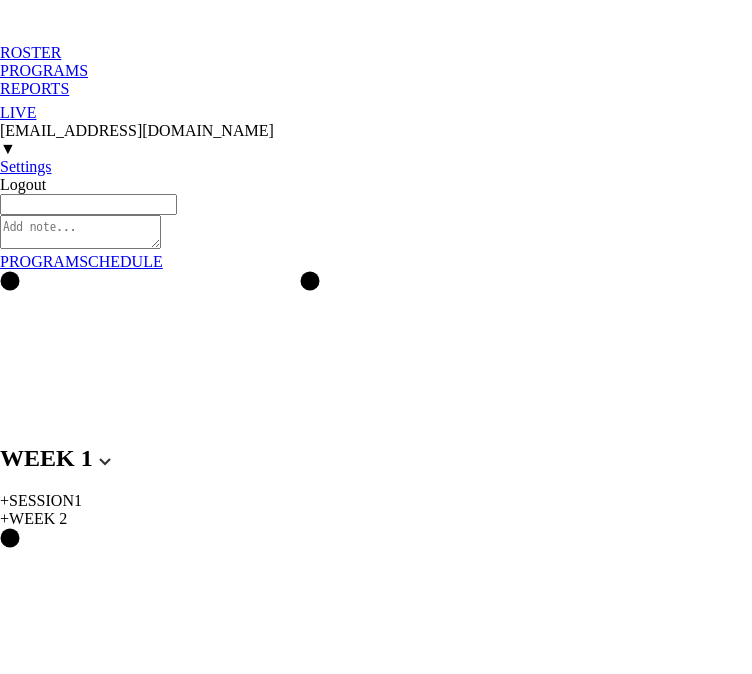 type on "x" 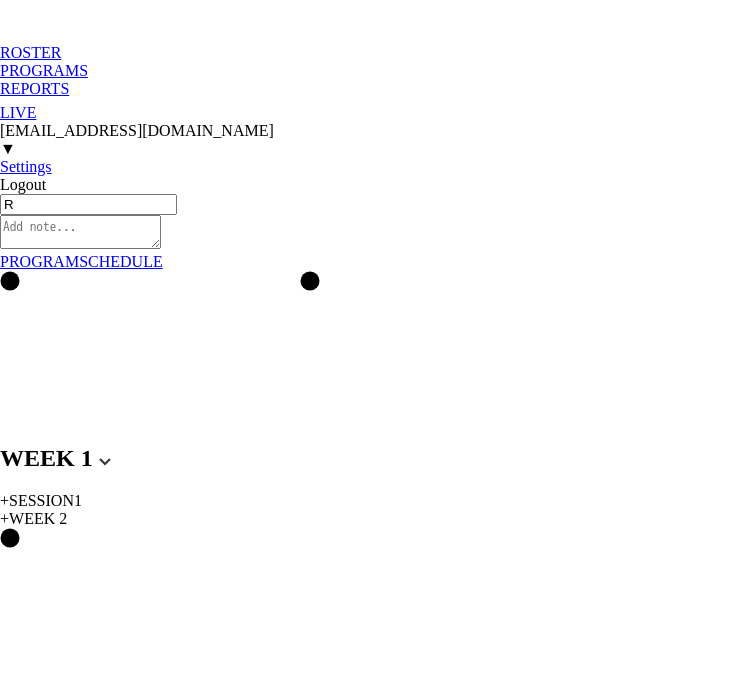 type on "x" 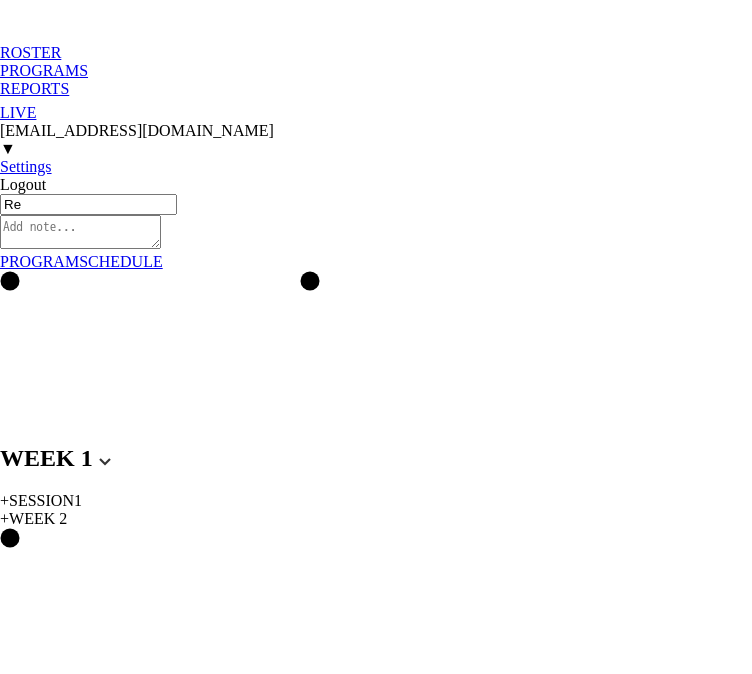 type on "x" 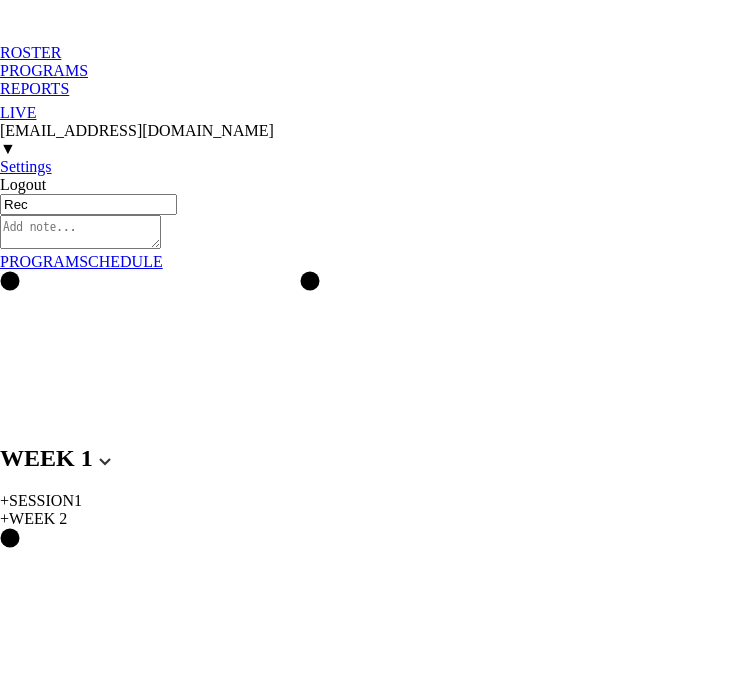 type on "x" 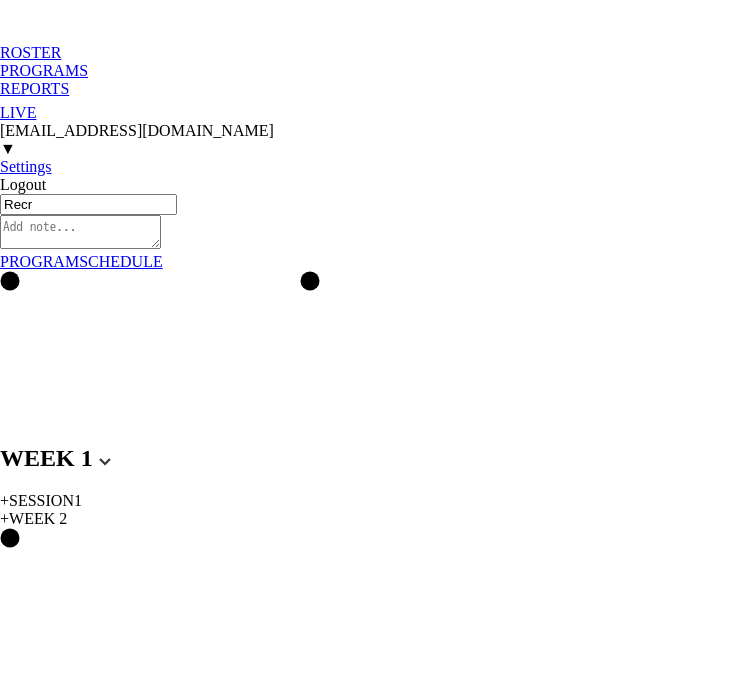 type on "x" 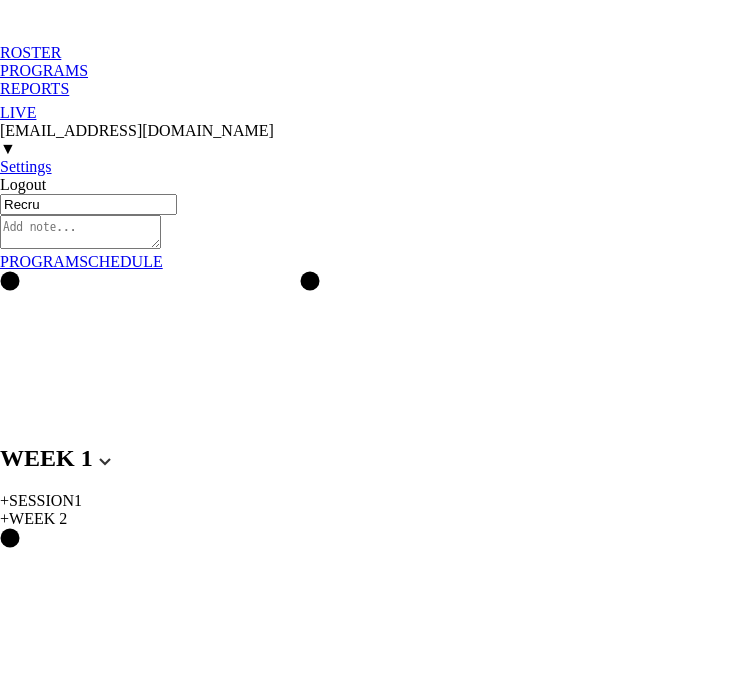 type on "x" 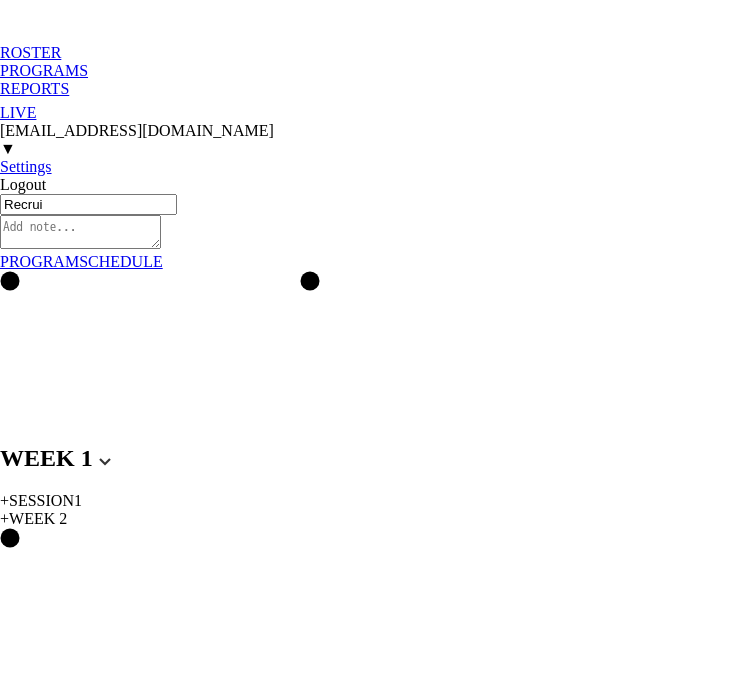 type on "x" 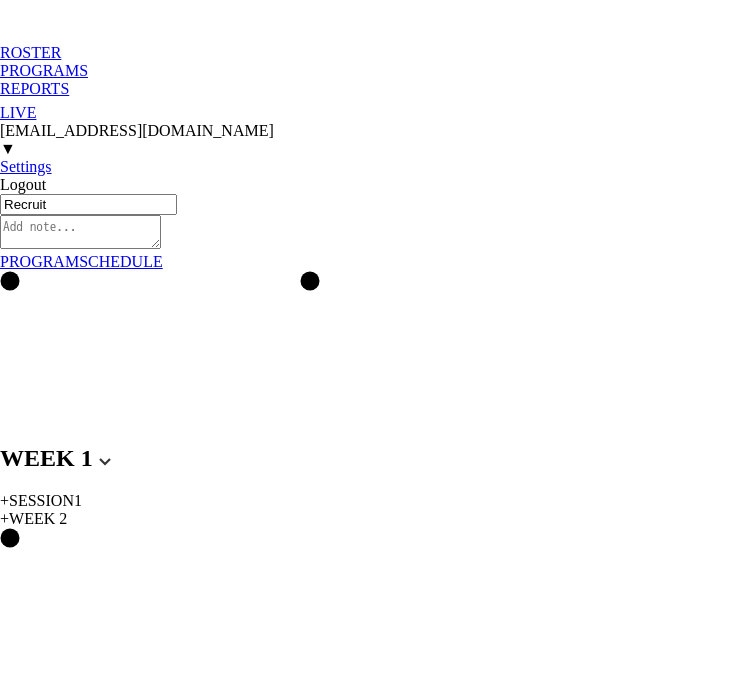 type on "x" 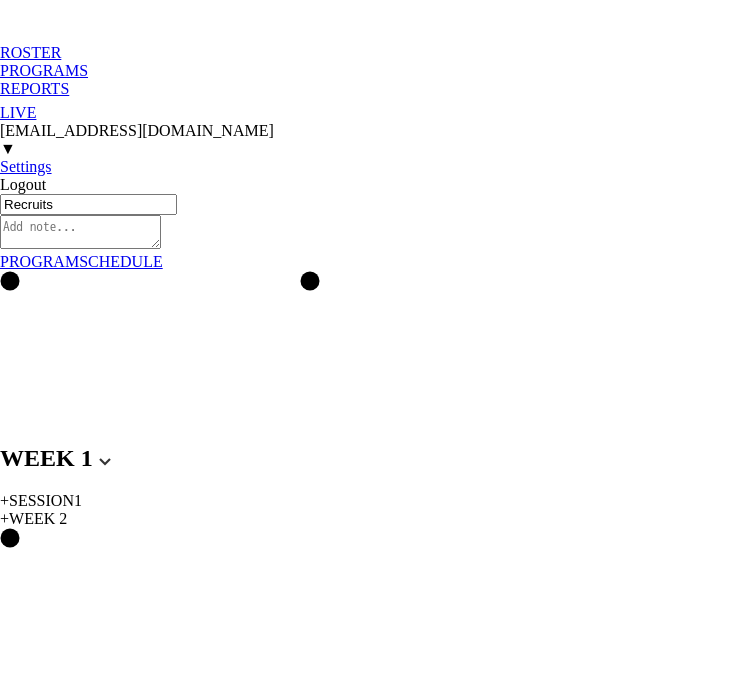 type on "Recruits" 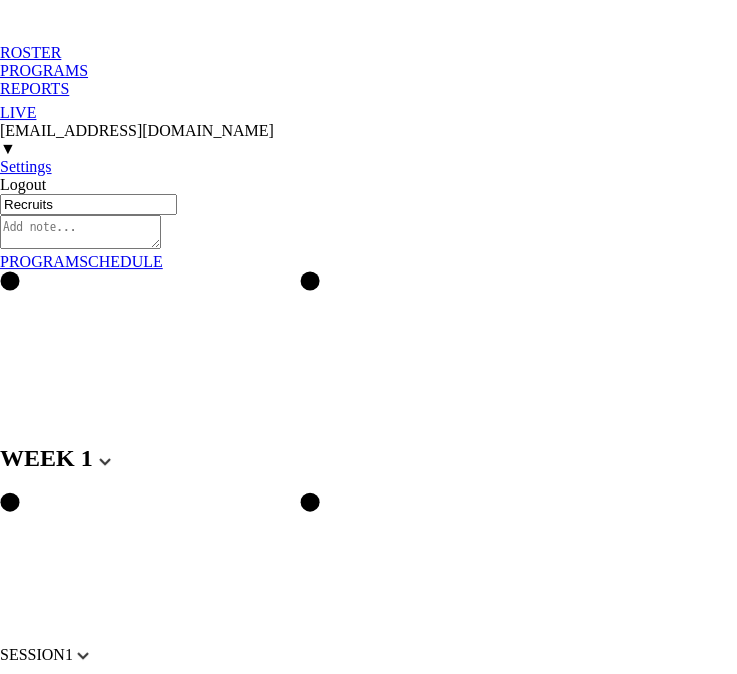 click on "+  BLOCK" at bounding box center (368, 717) 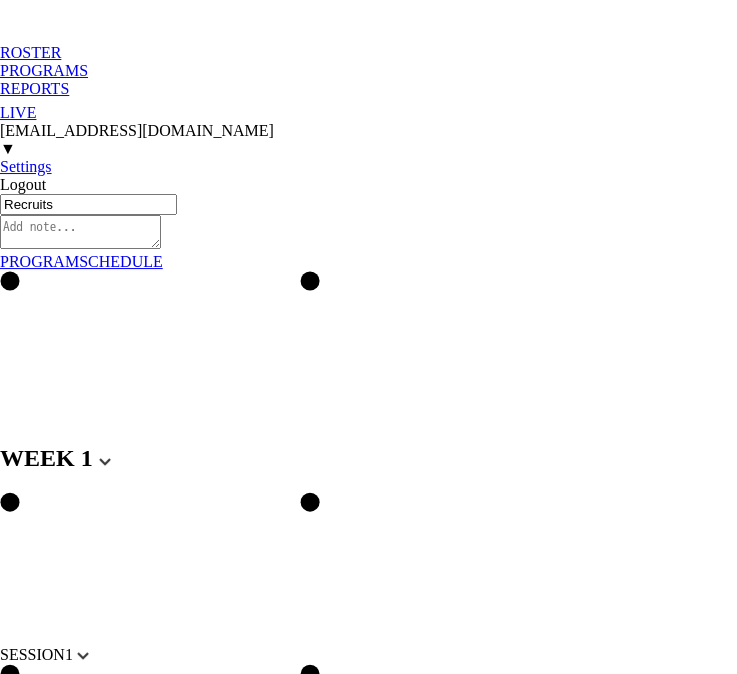 click on "+  MOVEMENT" at bounding box center (368, 1091) 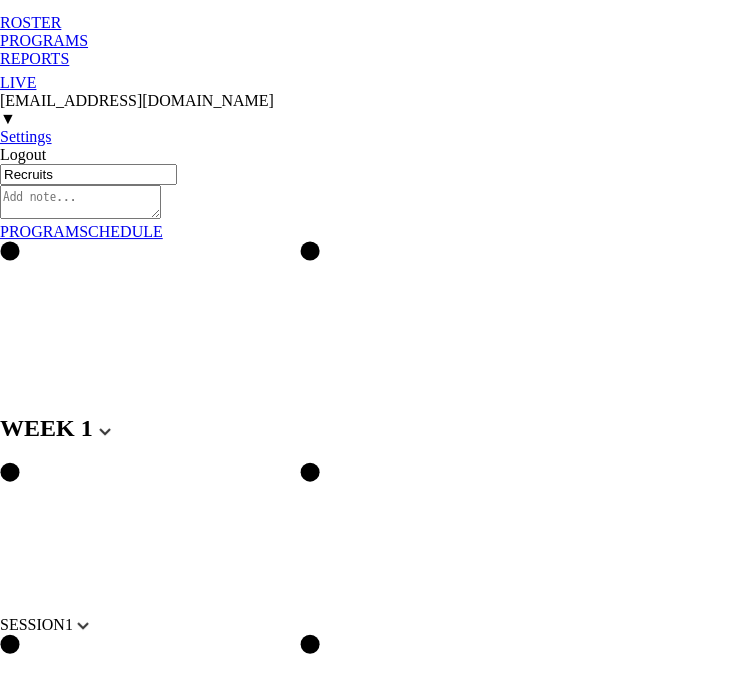 drag, startPoint x: 115, startPoint y: 472, endPoint x: 176, endPoint y: 464, distance: 61.522354 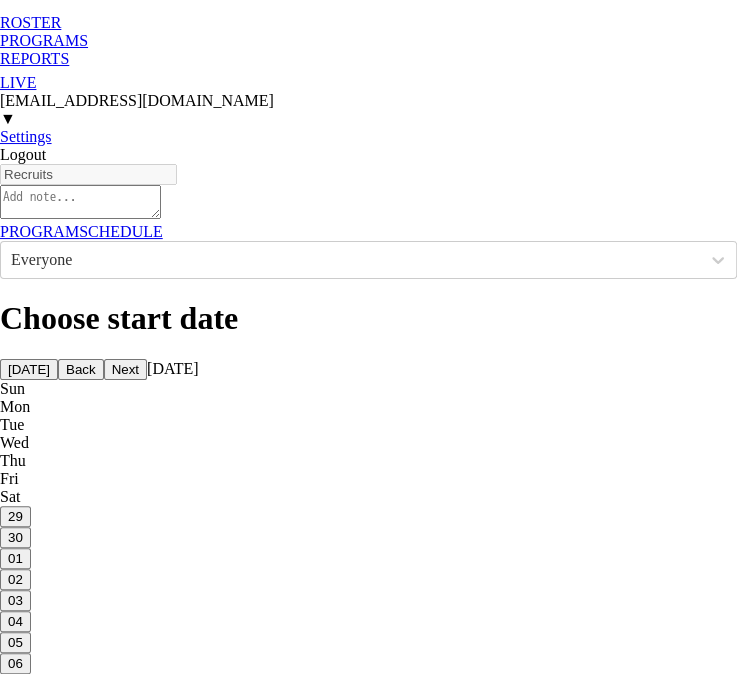 type on "x" 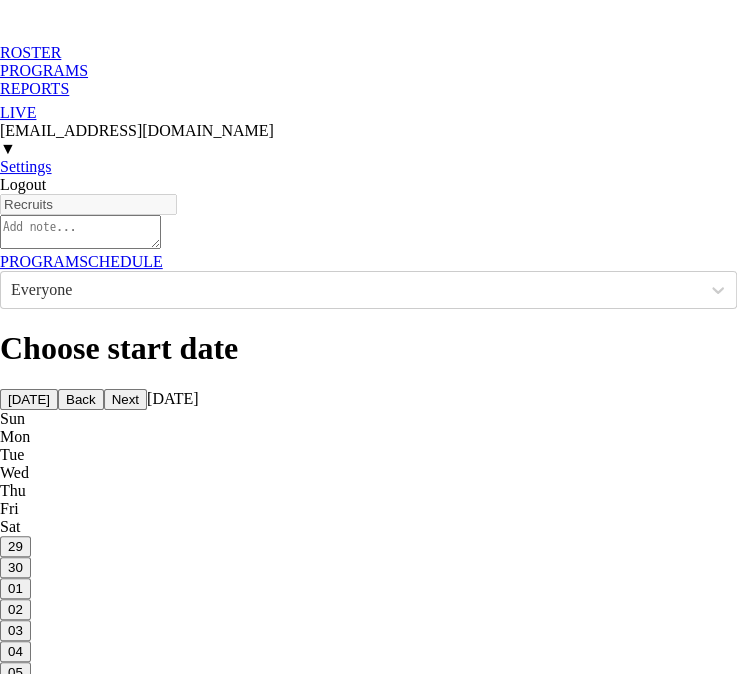click on "ROSTER" at bounding box center [368, 53] 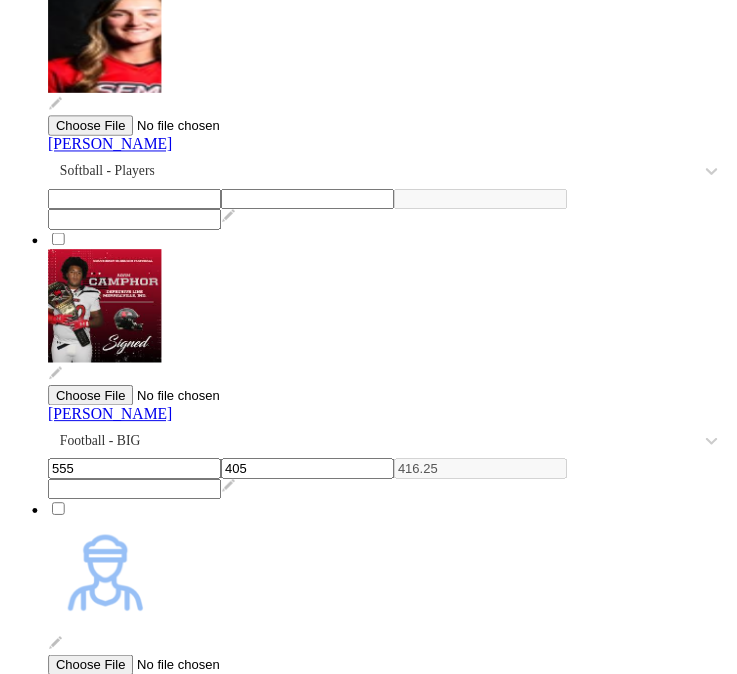 scroll, scrollTop: 0, scrollLeft: 0, axis: both 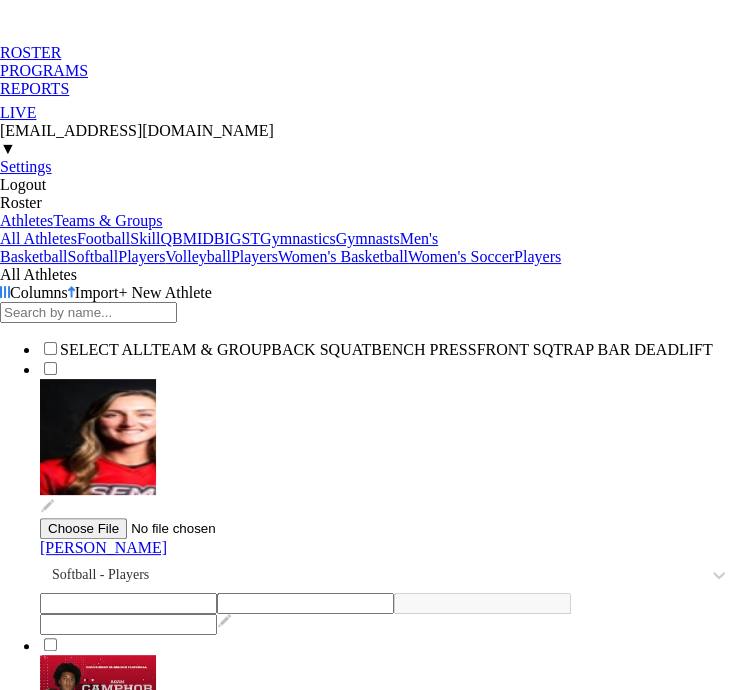 click on "Skill" at bounding box center [145, 238] 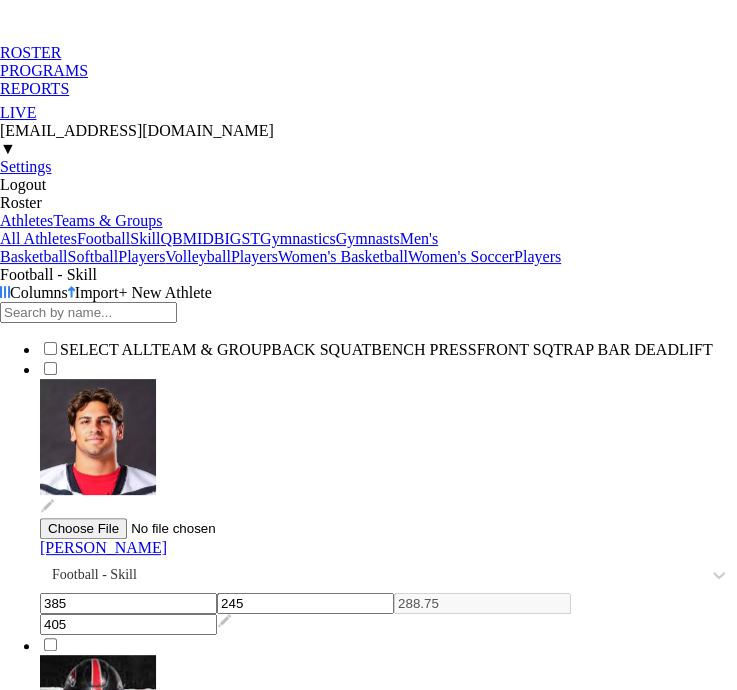 click on "+ New Athlete" at bounding box center [164, 292] 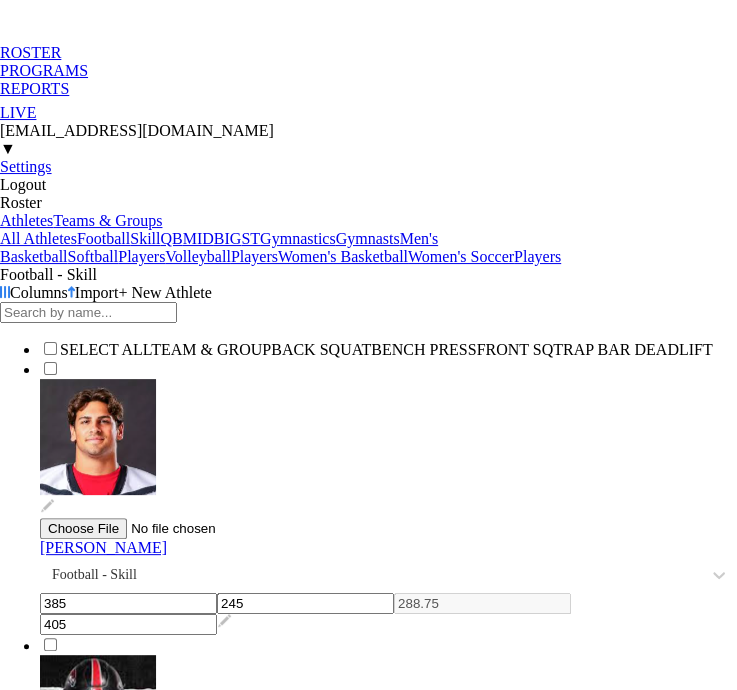 type on "Dorian" 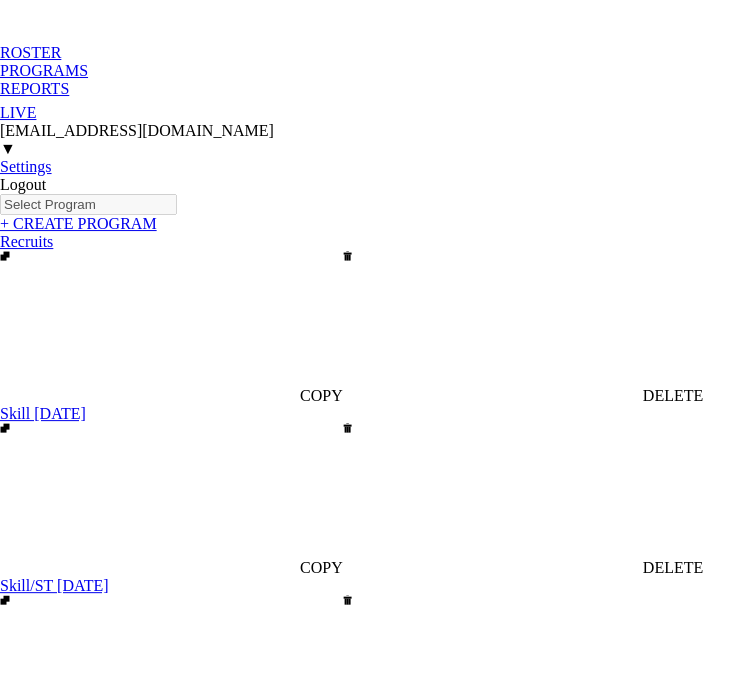 click on "Recruits" at bounding box center [26, 241] 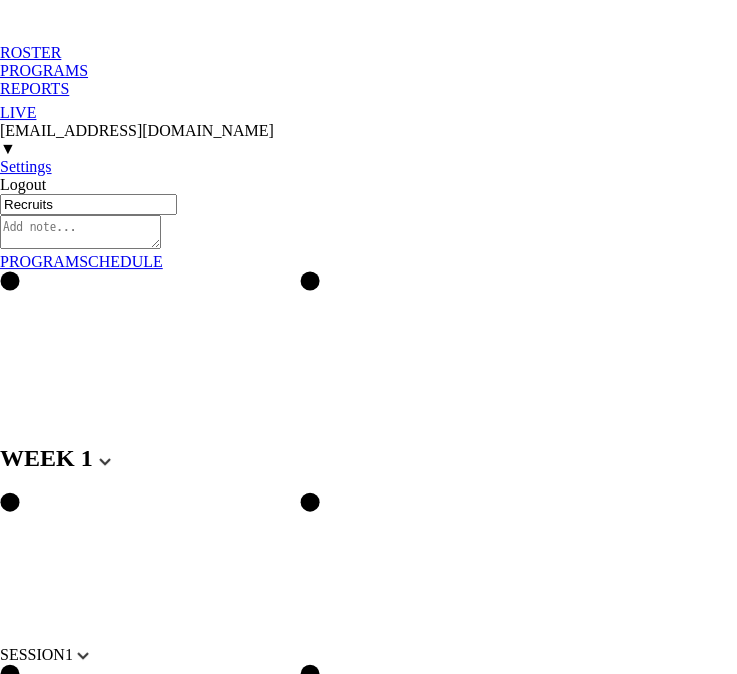 click on "SCHEDULE" at bounding box center [121, 261] 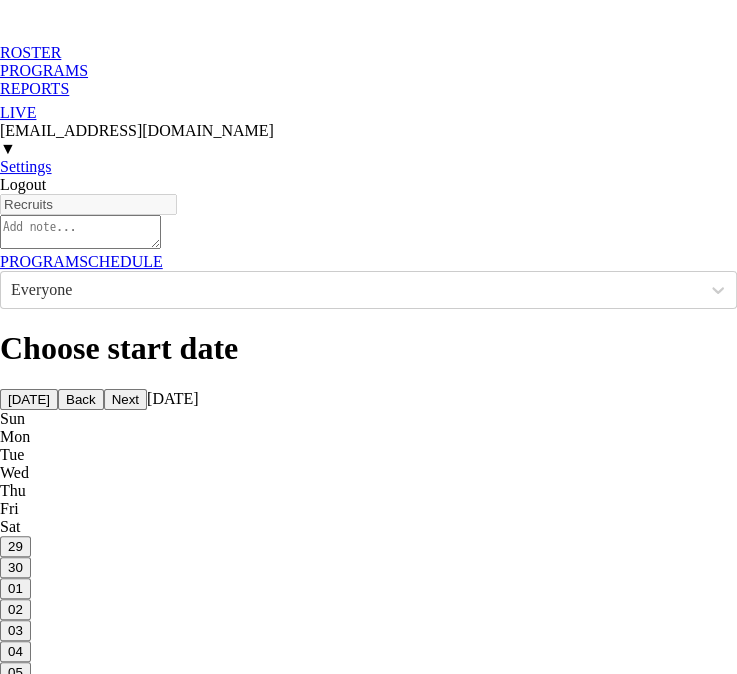 type on "x" 